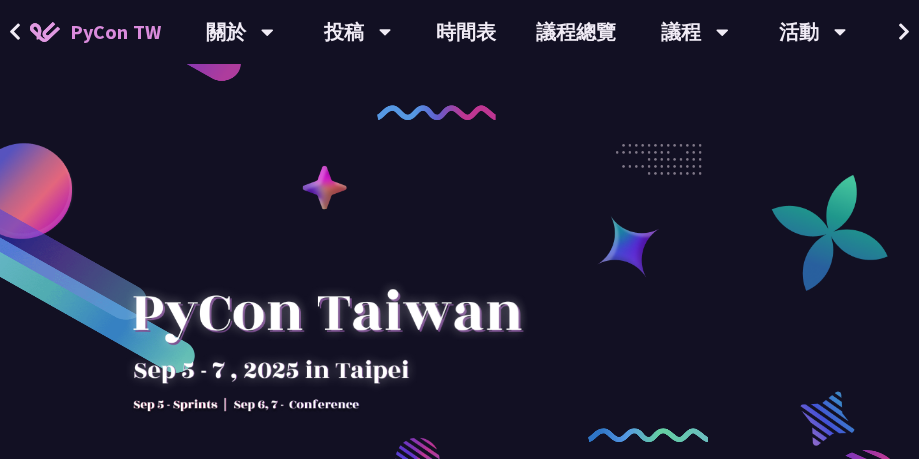 scroll, scrollTop: 0, scrollLeft: 0, axis: both 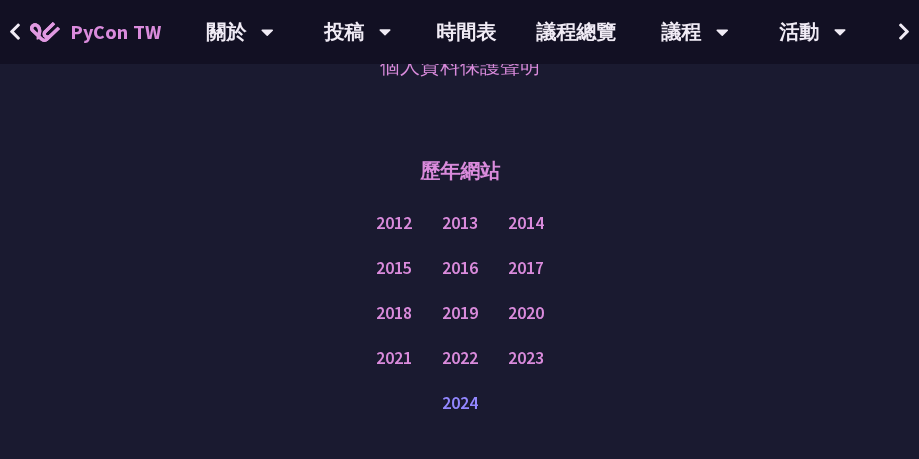 click on "2024" at bounding box center [460, 403] 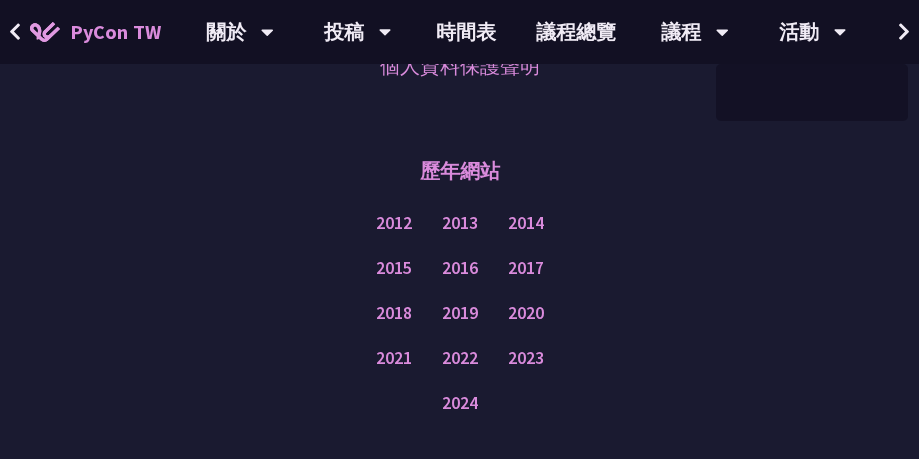 click at bounding box center [904, 32] 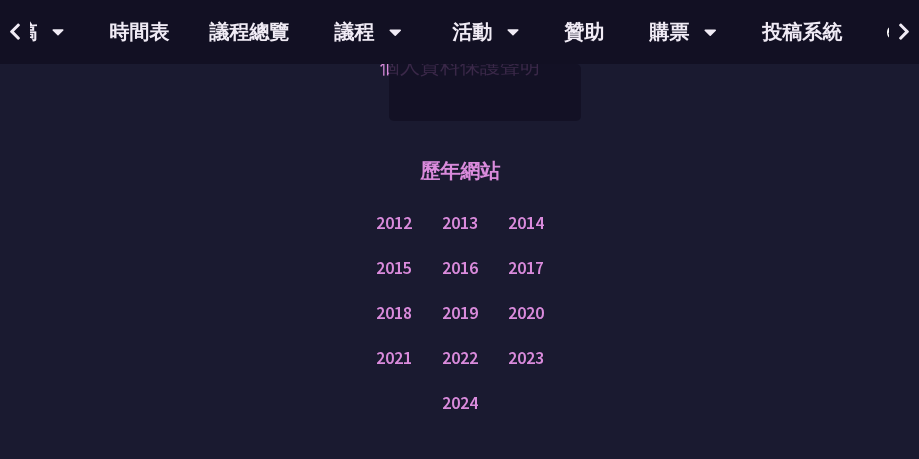 scroll, scrollTop: 0, scrollLeft: 405, axis: horizontal 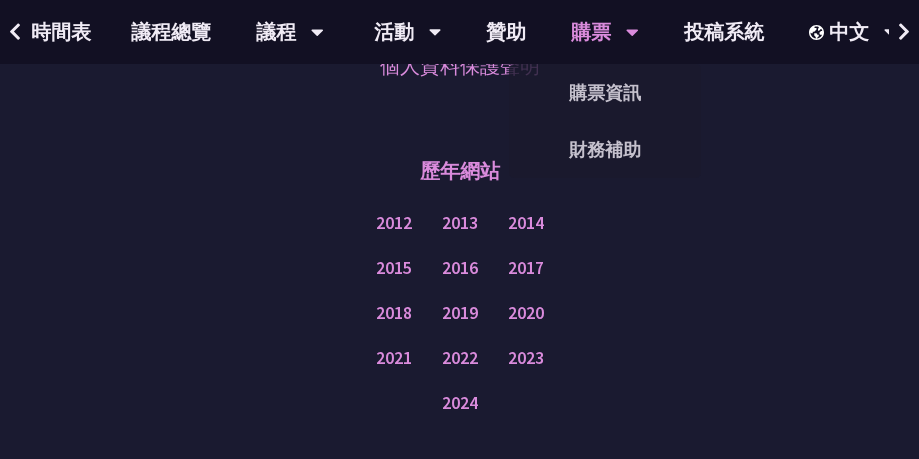 click on "購票" at bounding box center (-165, 32) 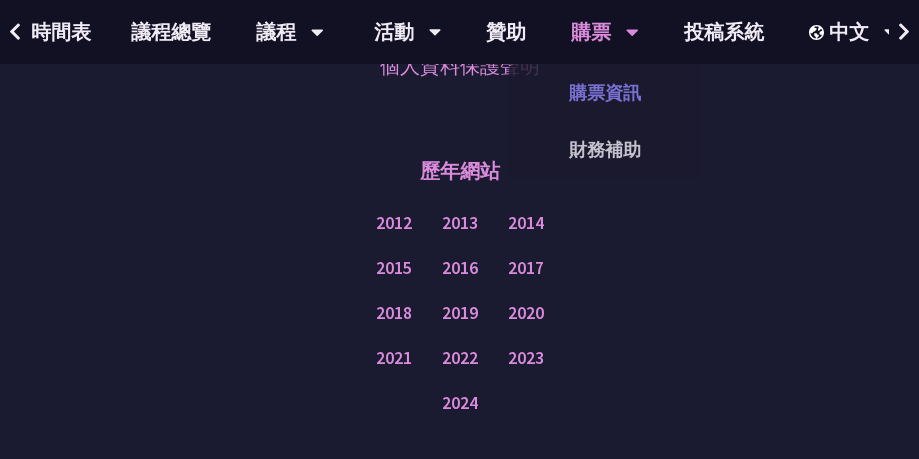 click on "購票資訊" at bounding box center (605, 92) 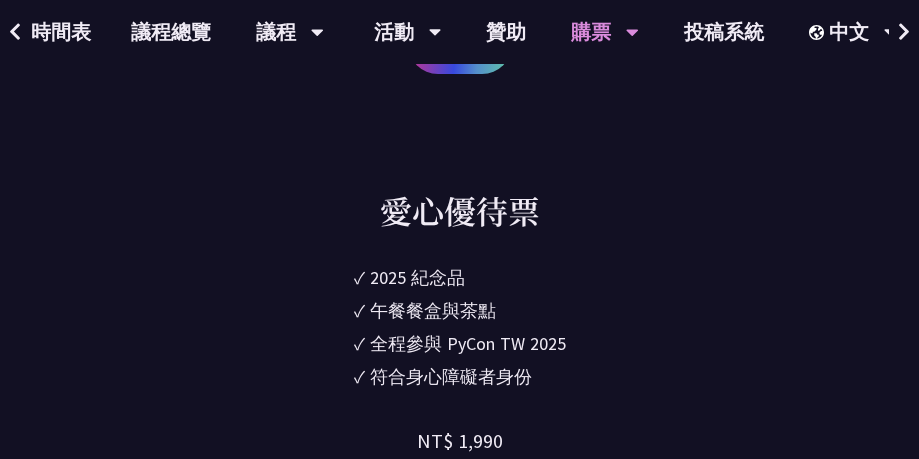 scroll, scrollTop: 2900, scrollLeft: 0, axis: vertical 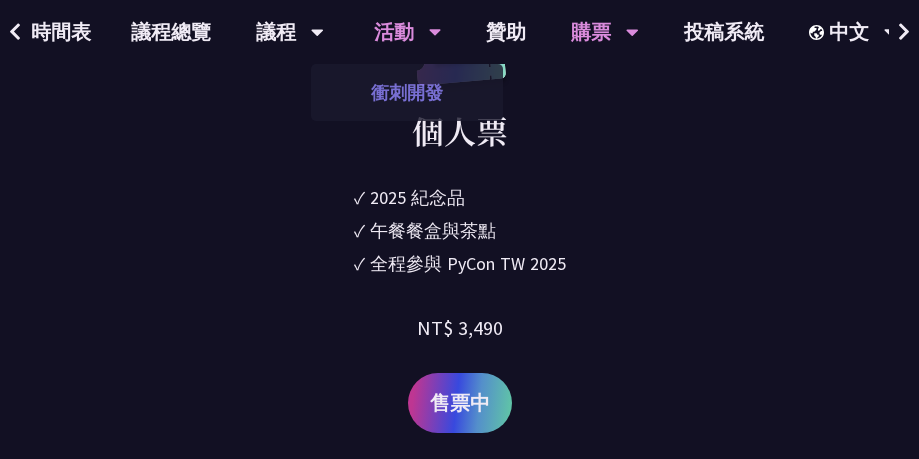 click on "衝刺開發" at bounding box center (407, 92) 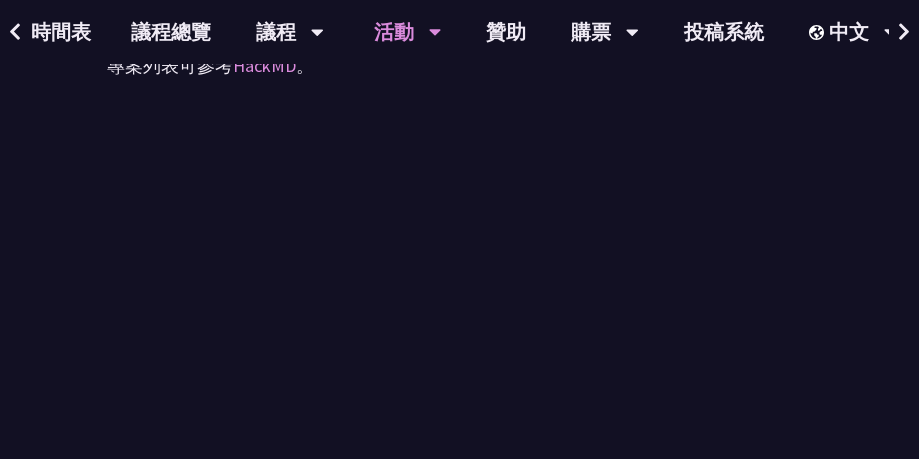 scroll, scrollTop: 900, scrollLeft: 0, axis: vertical 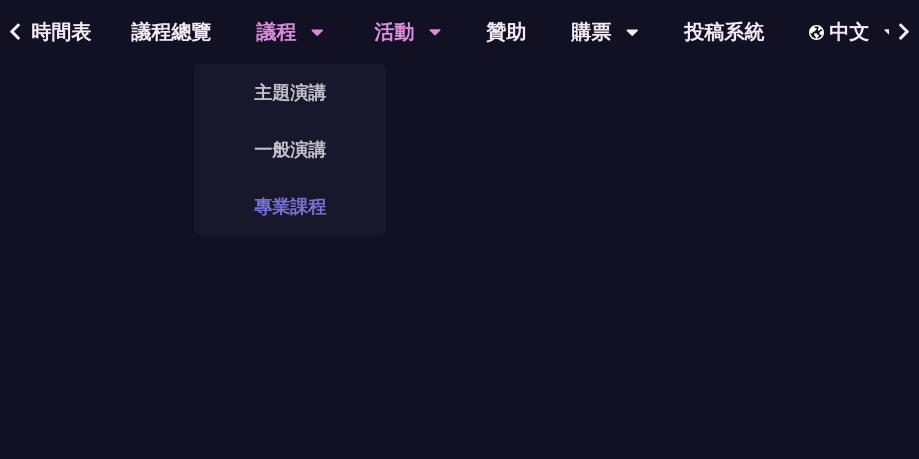 click on "專業課程" at bounding box center [290, 206] 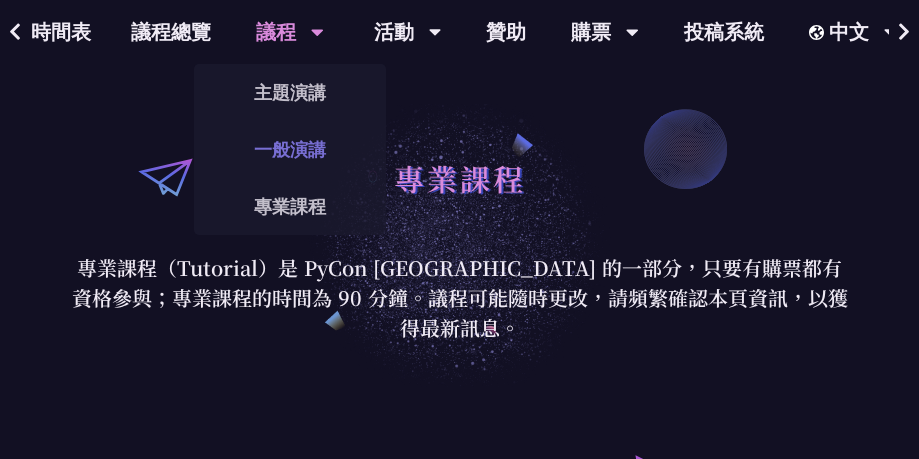 scroll, scrollTop: 0, scrollLeft: 0, axis: both 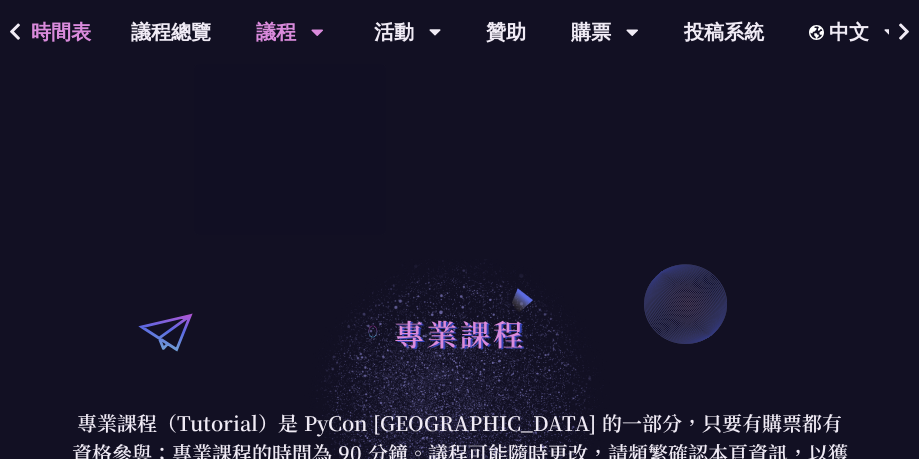 click on "時間表" at bounding box center (61, 32) 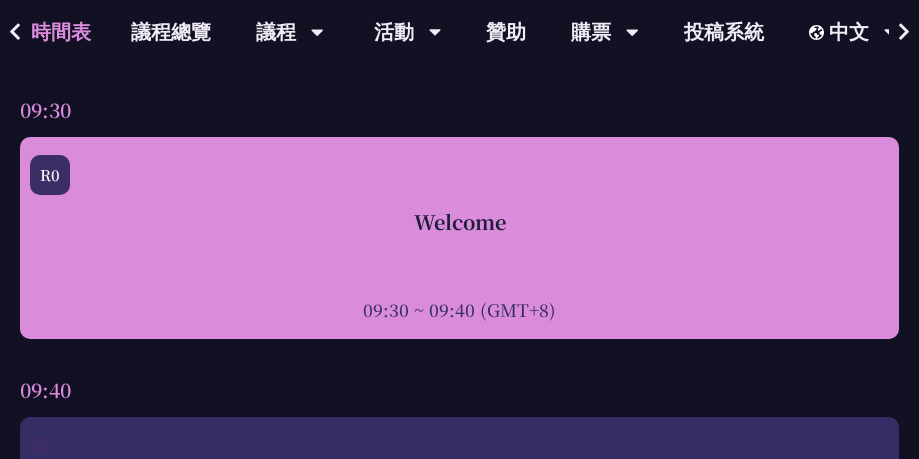 scroll, scrollTop: 100, scrollLeft: 0, axis: vertical 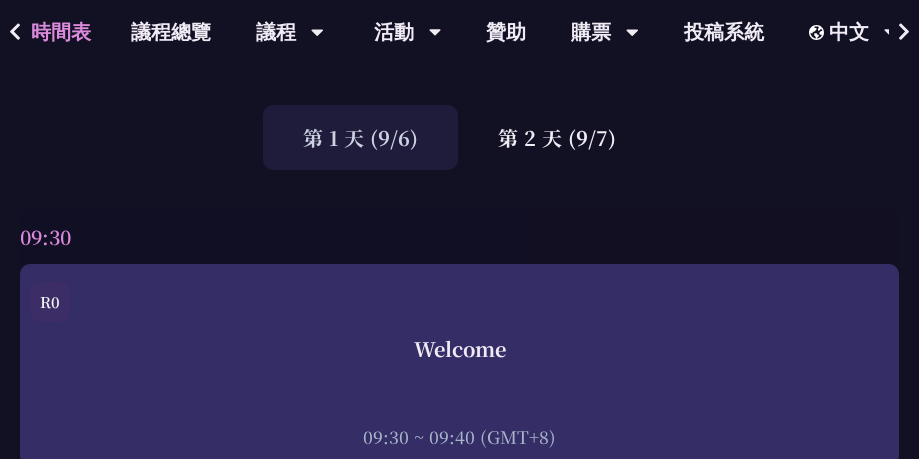 click on "09:30" at bounding box center [459, 237] 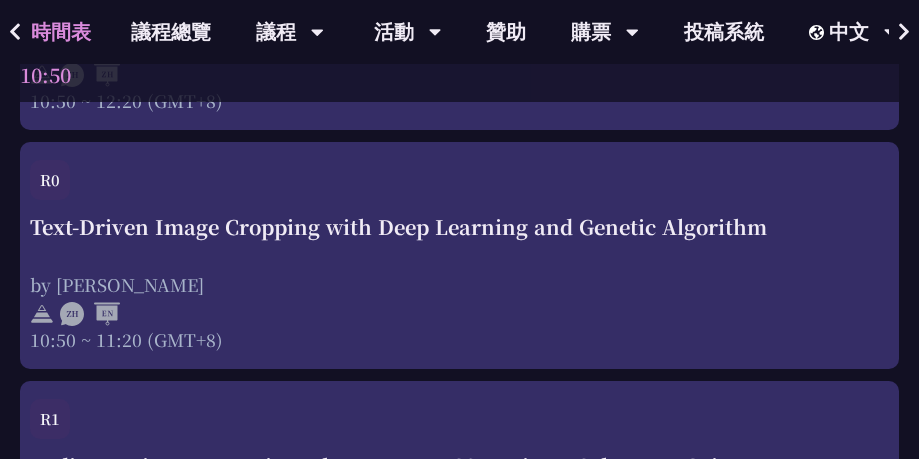 scroll, scrollTop: 1300, scrollLeft: 0, axis: vertical 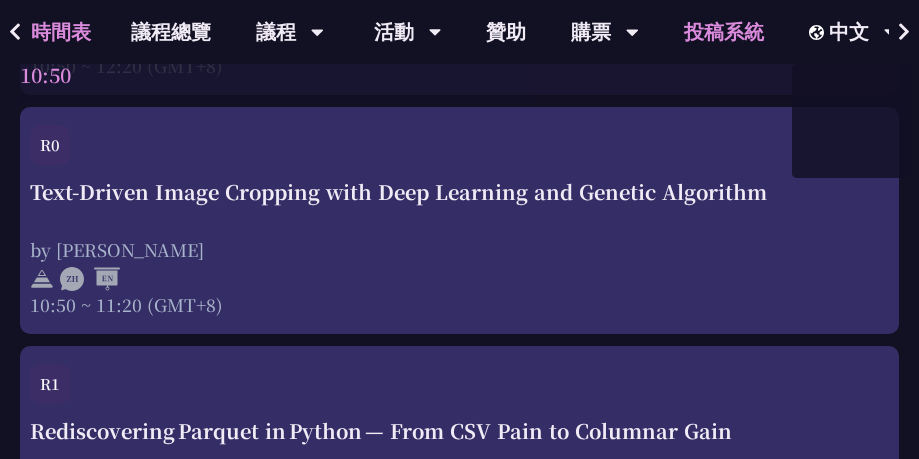 click on "投稿系統" at bounding box center (724, 32) 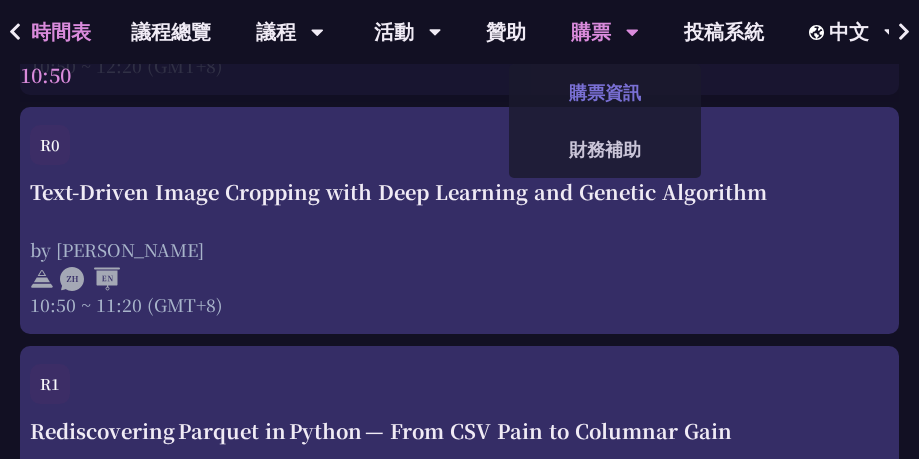 click on "購票資訊" at bounding box center (605, 92) 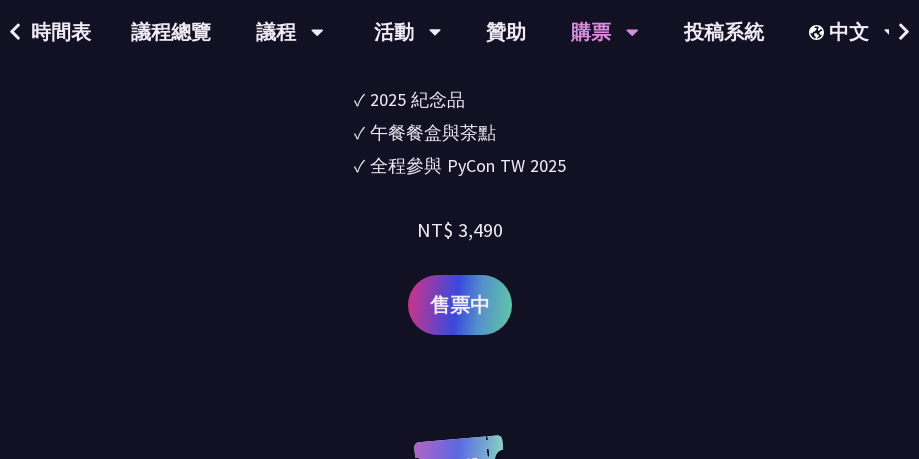 scroll, scrollTop: 3000, scrollLeft: 0, axis: vertical 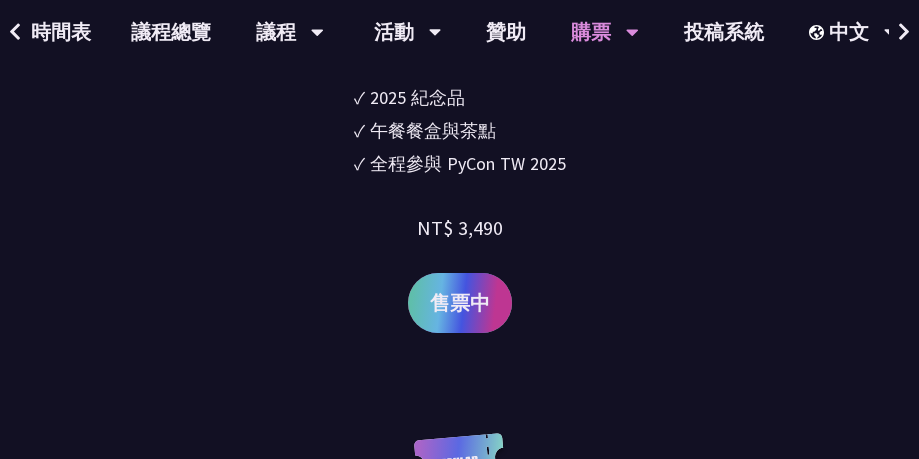 click on "售票中" at bounding box center (460, 303) 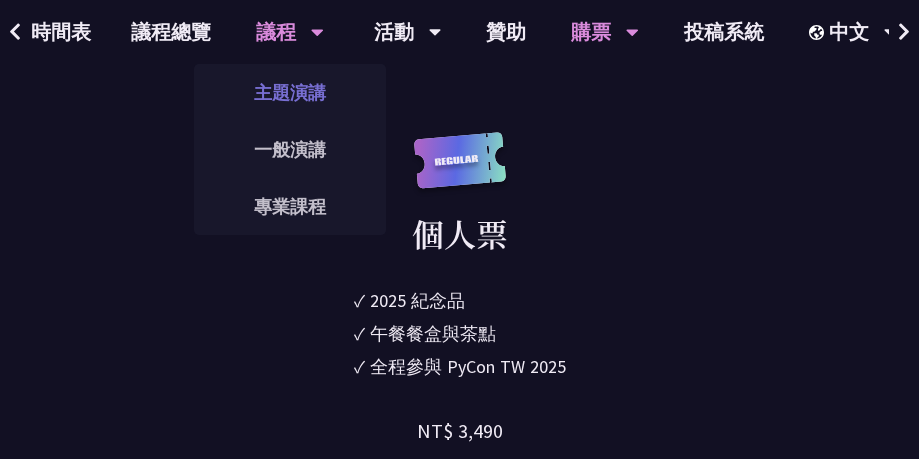 scroll, scrollTop: 2600, scrollLeft: 0, axis: vertical 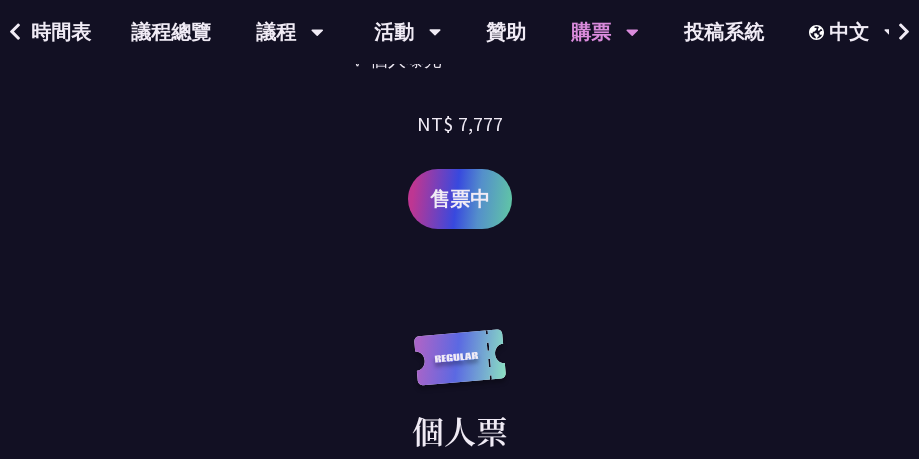 click at bounding box center [15, 32] 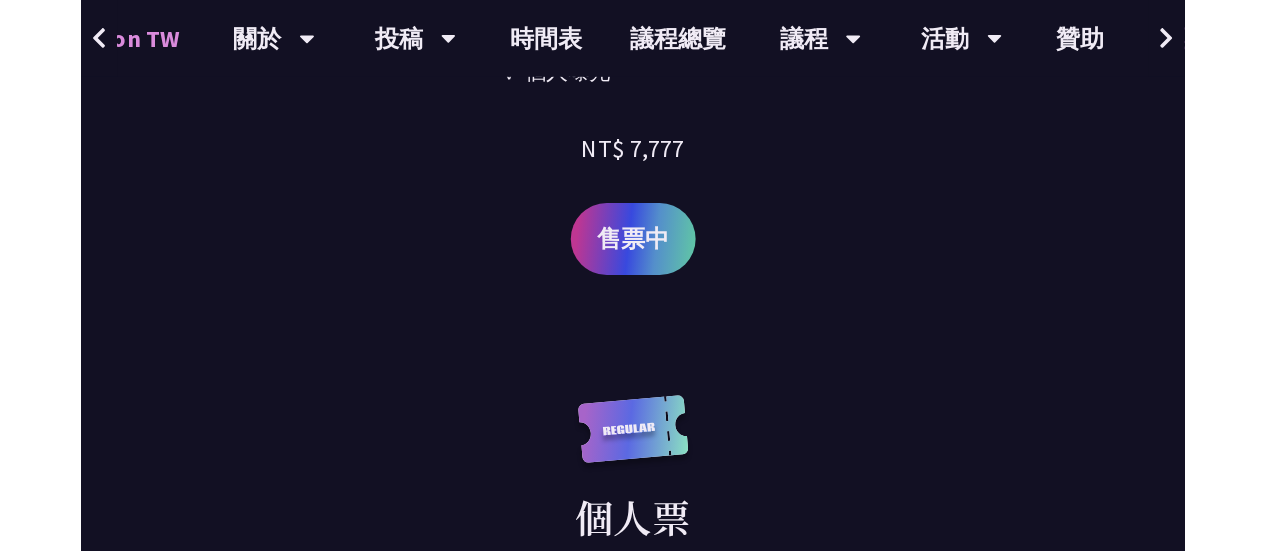 scroll, scrollTop: 0, scrollLeft: 0, axis: both 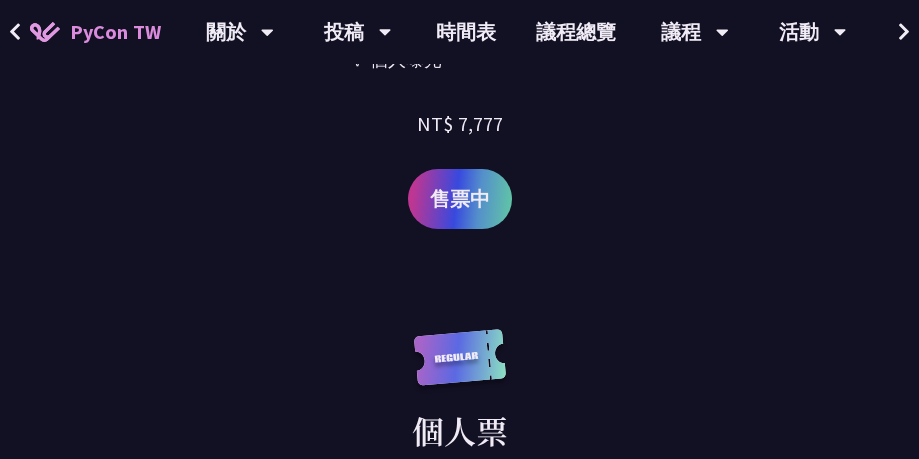 click at bounding box center [15, 32] 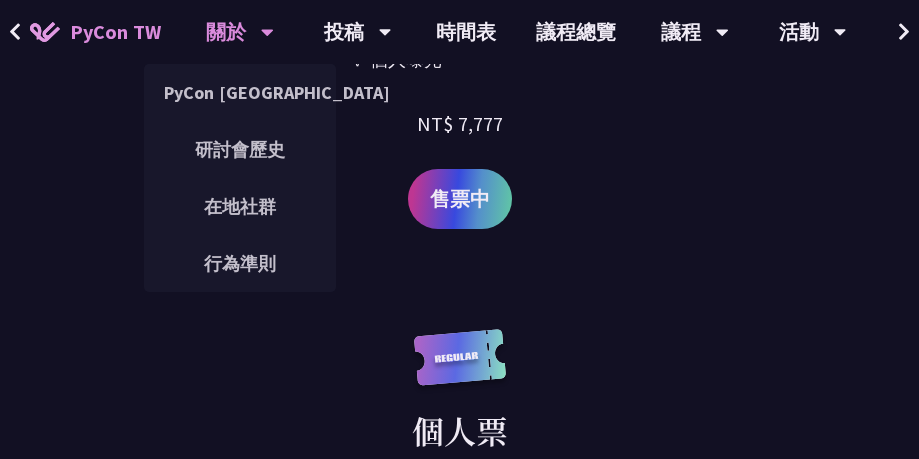click on "關於" at bounding box center [240, 32] 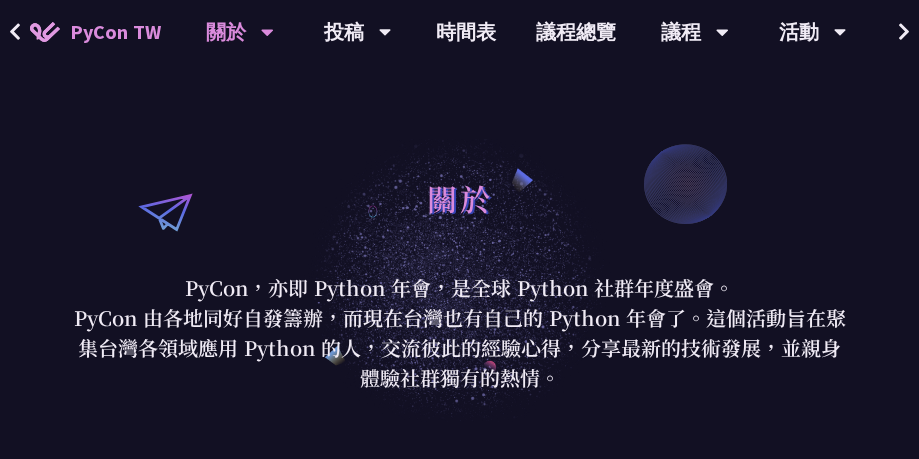 scroll, scrollTop: 77, scrollLeft: 0, axis: vertical 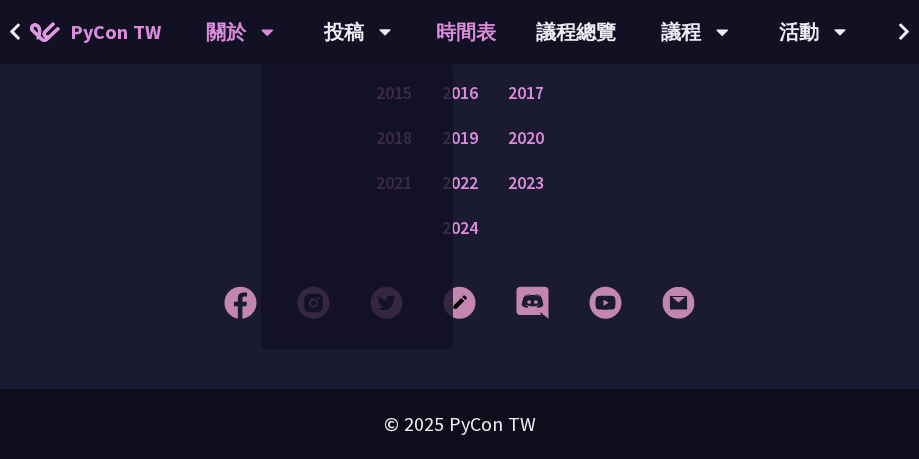 click on "時間表" at bounding box center (466, 32) 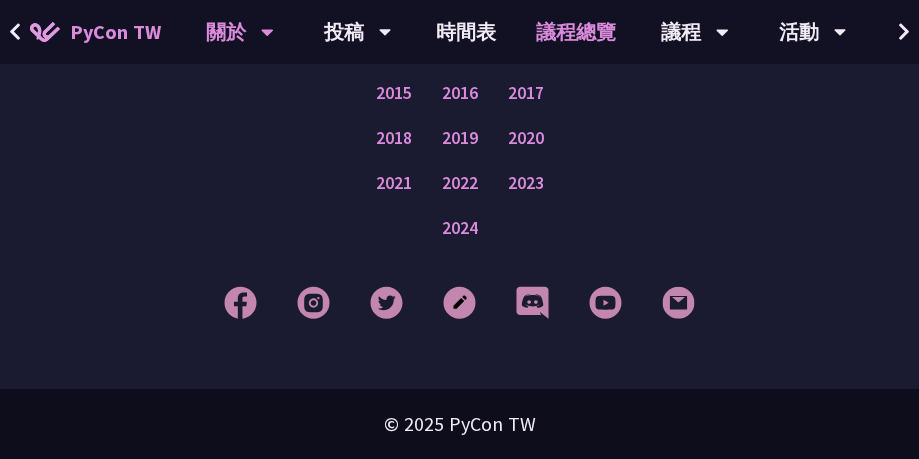 scroll, scrollTop: 0, scrollLeft: 0, axis: both 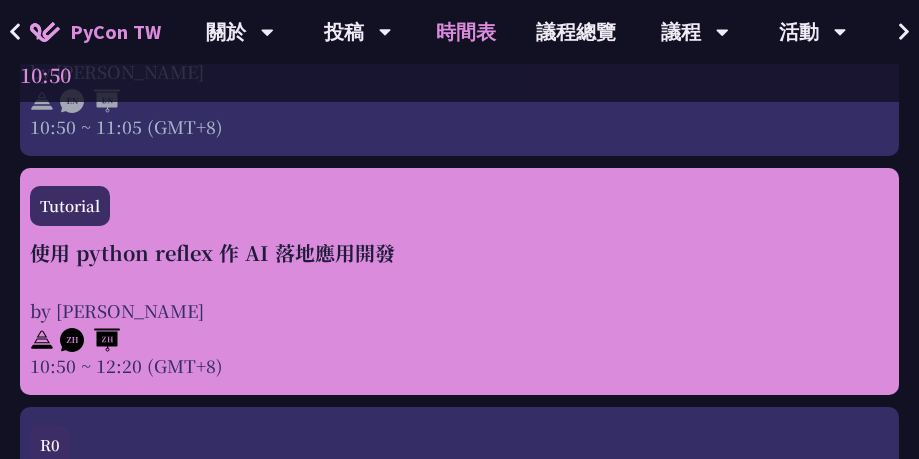 click on "使用 python reflex 作 AI 落地應用開發
by [PERSON_NAME]
10:50 ~ 12:20 (GMT+8)" at bounding box center [459, 308] 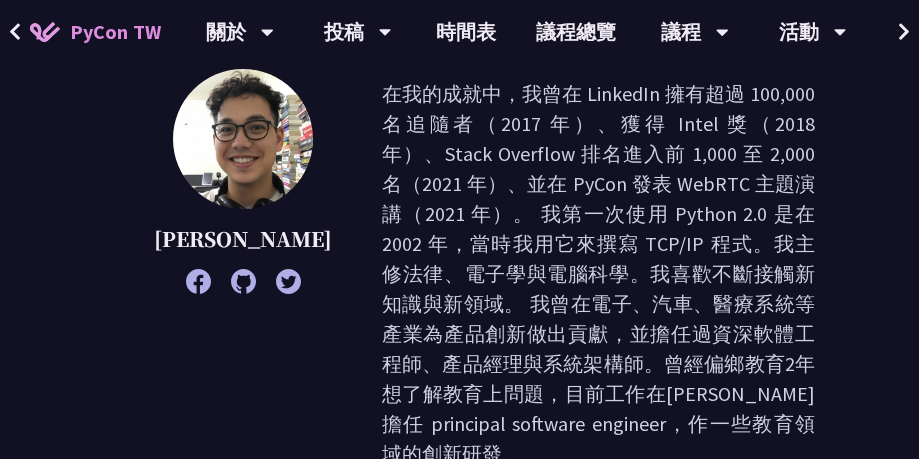 scroll, scrollTop: 300, scrollLeft: 0, axis: vertical 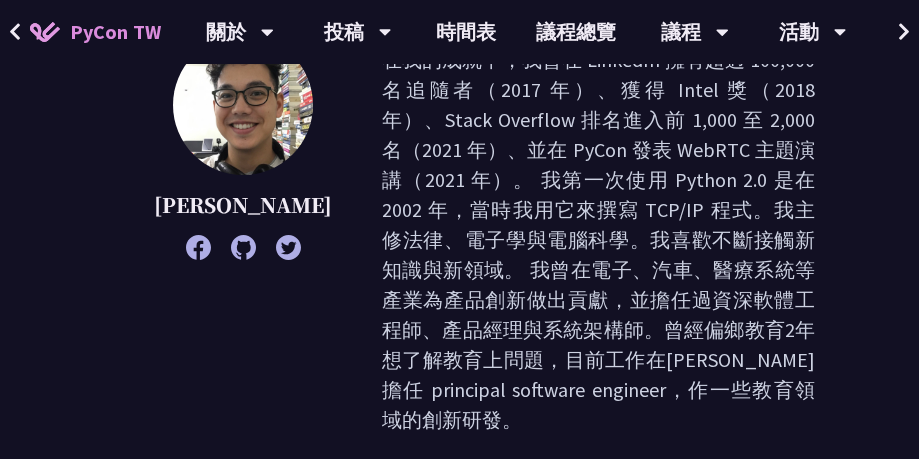 drag, startPoint x: 568, startPoint y: 329, endPoint x: 745, endPoint y: 350, distance: 178.24141 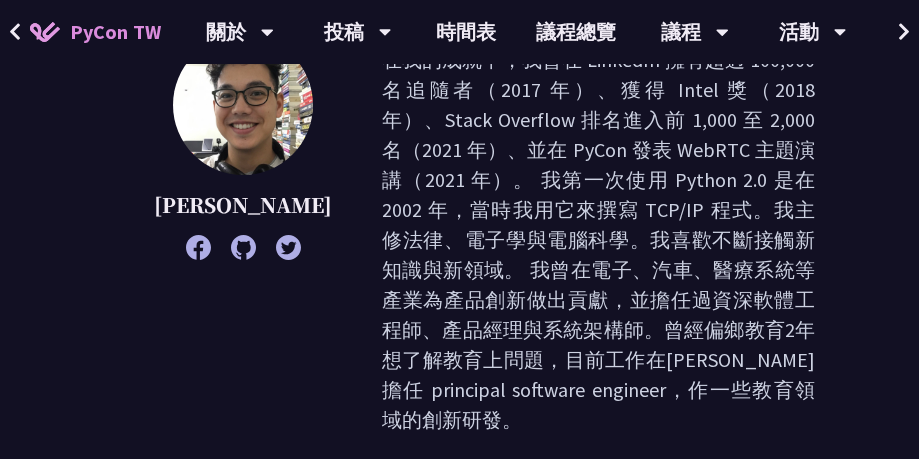 click on "在我的成就中，我曾在 LinkedIn 擁有超過 100,000 名追隨者（2017 年）、獲得 Intel 獎（2018 年）、Stack Overflow 排名進入前 1,000 至 2,000 名（2021 年）、並在 PyCon 發表 WebRTC 主題演講（2021 年）。
我第一次使用 Python 2.0 是在 2002 年，當時我用它來撰寫 TCP/IP 程式。我主修法律、電子學與電腦科學。我喜歡不斷接觸新知識與新領域。
我曾在電子、汽車、醫療系統等產業為產品創新做出貢獻，並擔任過資深軟體工程師、產品經理與系統架構師。曾經偏鄉教育2年想了解教育上問題，目前工作在[PERSON_NAME]擔任 principal software engineer，作一些教育領域的創新研發。" at bounding box center [598, 240] 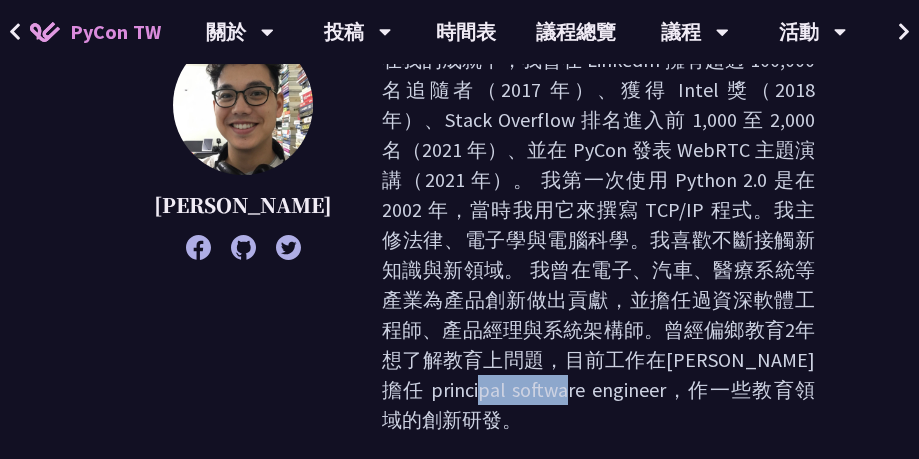 click on "在我的成就中，我曾在 LinkedIn 擁有超過 100,000 名追隨者（2017 年）、獲得 Intel 獎（2018 年）、Stack Overflow 排名進入前 1,000 至 2,000 名（2021 年）、並在 PyCon 發表 WebRTC 主題演講（2021 年）。
我第一次使用 Python 2.0 是在 2002 年，當時我用它來撰寫 TCP/IP 程式。我主修法律、電子學與電腦科學。我喜歡不斷接觸新知識與新領域。
我曾在電子、汽車、醫療系統等產業為產品創新做出貢獻，並擔任過資深軟體工程師、產品經理與系統架構師。曾經偏鄉教育2年想了解教育上問題，目前工作在[PERSON_NAME]擔任 principal software engineer，作一些教育領域的創新研發。" at bounding box center [598, 240] 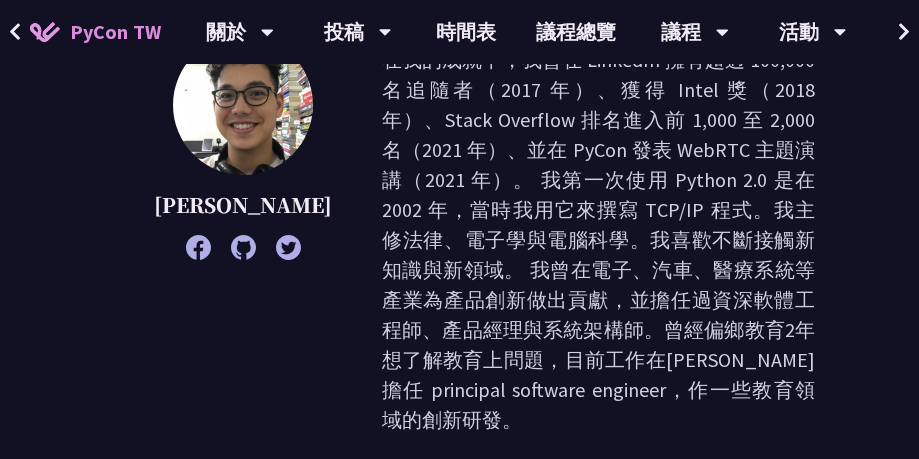 click on "在我的成就中，我曾在 LinkedIn 擁有超過 100,000 名追隨者（2017 年）、獲得 Intel 獎（2018 年）、Stack Overflow 排名進入前 1,000 至 2,000 名（2021 年）、並在 PyCon 發表 WebRTC 主題演講（2021 年）。
我第一次使用 Python 2.0 是在 2002 年，當時我用它來撰寫 TCP/IP 程式。我主修法律、電子學與電腦科學。我喜歡不斷接觸新知識與新領域。
我曾在電子、汽車、醫療系統等產業為產品創新做出貢獻，並擔任過資深軟體工程師、產品經理與系統架構師。曾經偏鄉教育2年想了解教育上問題，目前工作在[PERSON_NAME]擔任 principal software engineer，作一些教育領域的創新研發。" at bounding box center (598, 240) 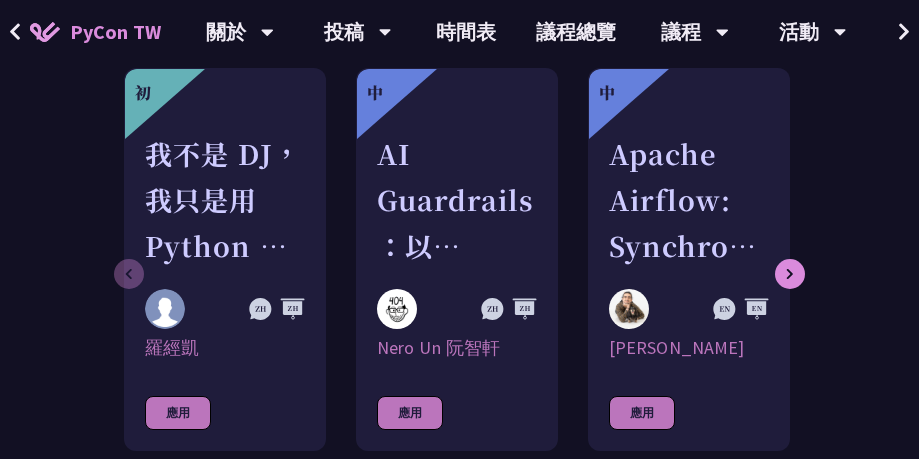 scroll, scrollTop: 2200, scrollLeft: 0, axis: vertical 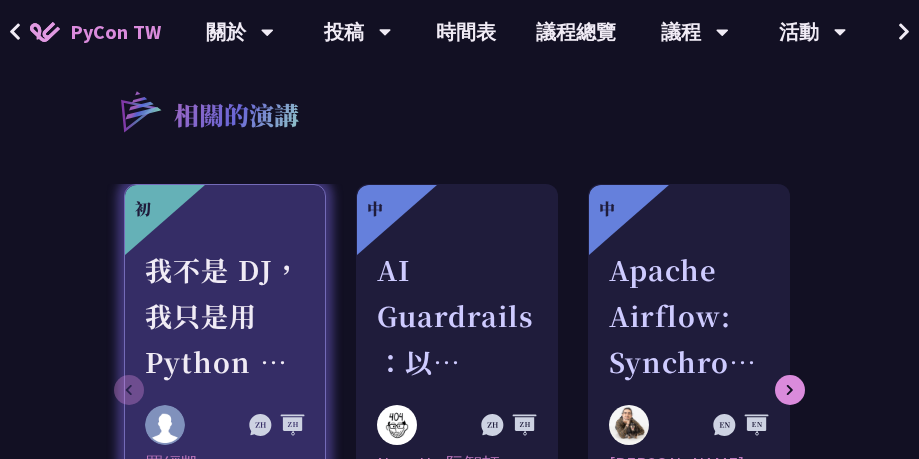 click on "我不是 DJ，我只是用 Python 做了一個會聽歌的工具" at bounding box center [225, 316] 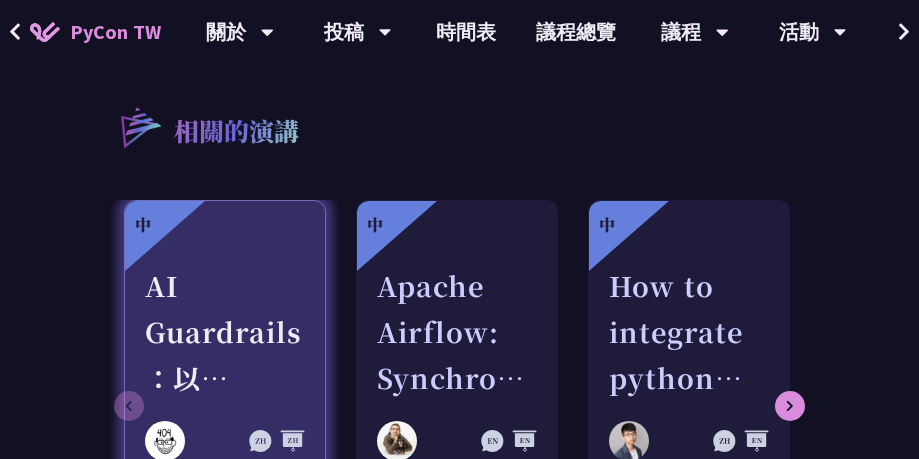 scroll, scrollTop: 1700, scrollLeft: 0, axis: vertical 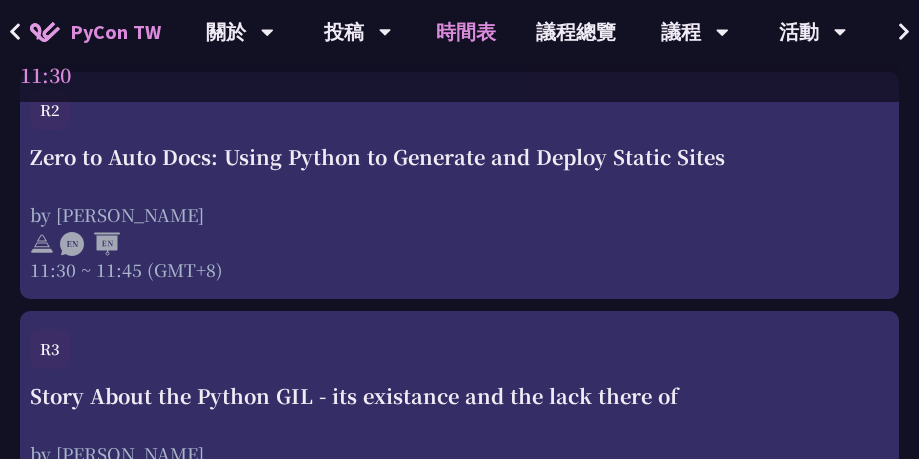 click at bounding box center (459, 242) 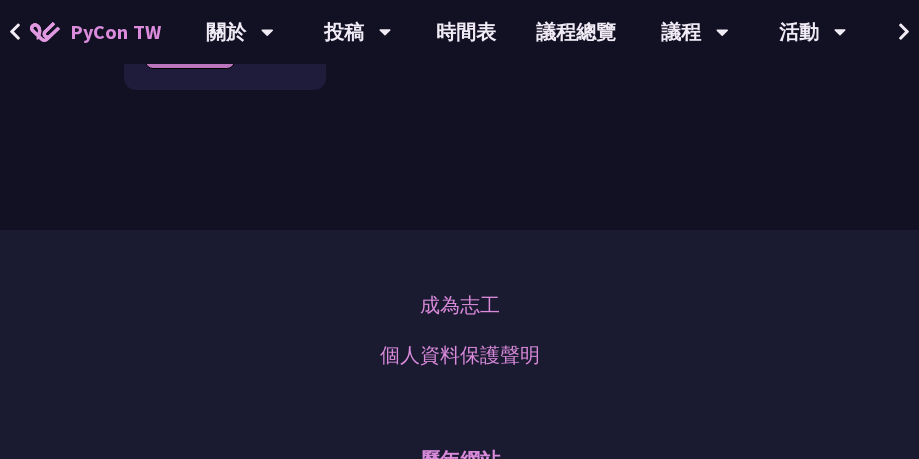 scroll, scrollTop: 2300, scrollLeft: 0, axis: vertical 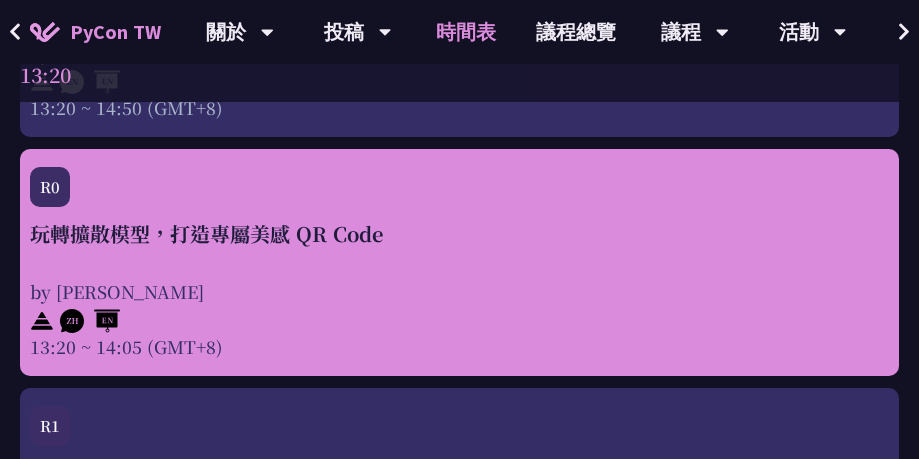 click on "玩轉擴散模型，打造專屬美感 QR Code" at bounding box center (459, 234) 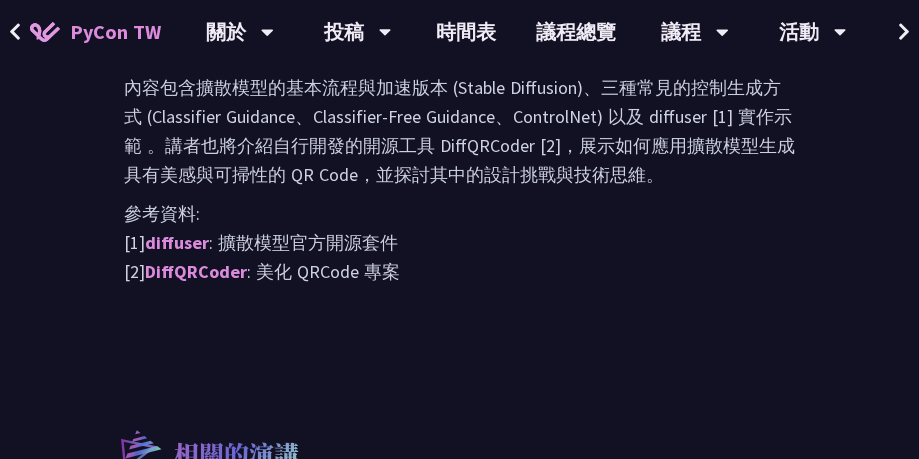 scroll, scrollTop: 1500, scrollLeft: 0, axis: vertical 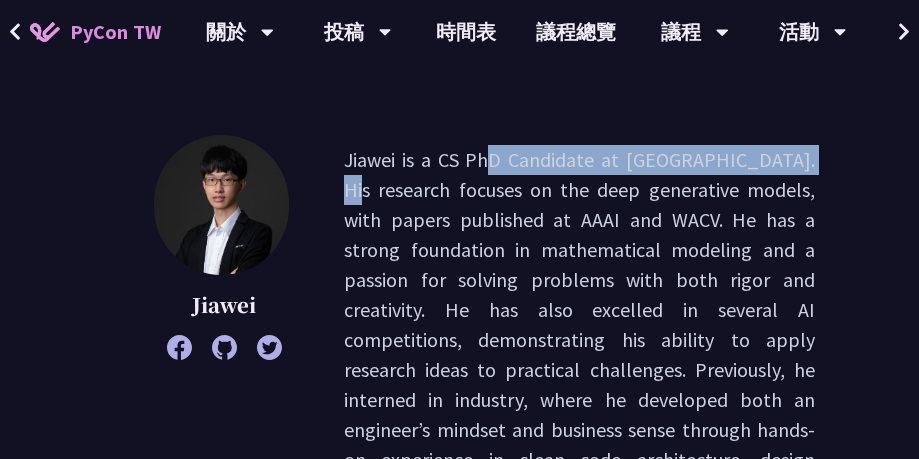 drag, startPoint x: 344, startPoint y: 157, endPoint x: 694, endPoint y: 164, distance: 350.07 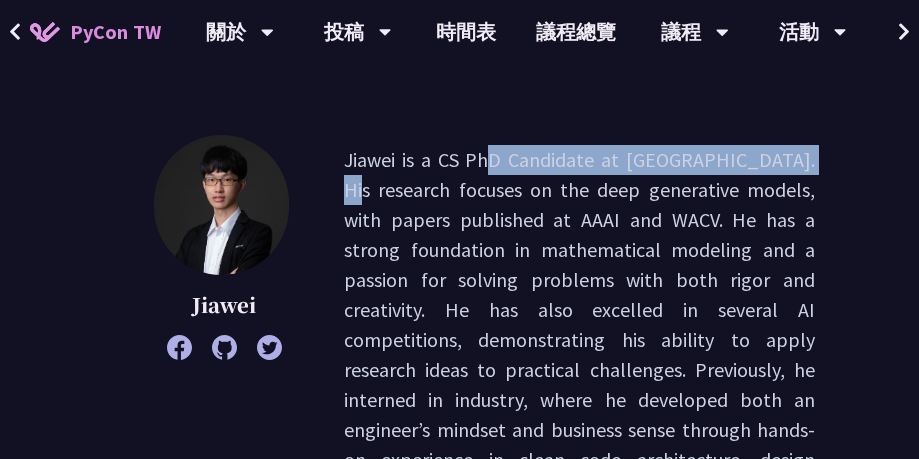 click on "Jiawei is a CS PhD Candidate at [GEOGRAPHIC_DATA]. His research focuses on the deep generative models, with papers published at AAAI and WACV. He has a strong foundation in mathematical modeling and a passion for solving problems with both rigor and creativity. He has also excelled in several AI competitions, demonstrating his ability to apply research ideas to practical challenges. Previously, he interned in industry, where he developed both an engineer’s mindset and business sense through hands-on experience in clean code architecture, design patterns, and high-quality software development. He also values design thinking and enjoys tackling complex, ambiguous problems through structured and human-centered approaches. Looking ahead, Jiawei is passionate about innovation and entrepreneurship. He is open to collaborations in product research development. Feel free to connect with him: 🔗 [DOMAIN_NAME][URL]" at bounding box center (579, 430) 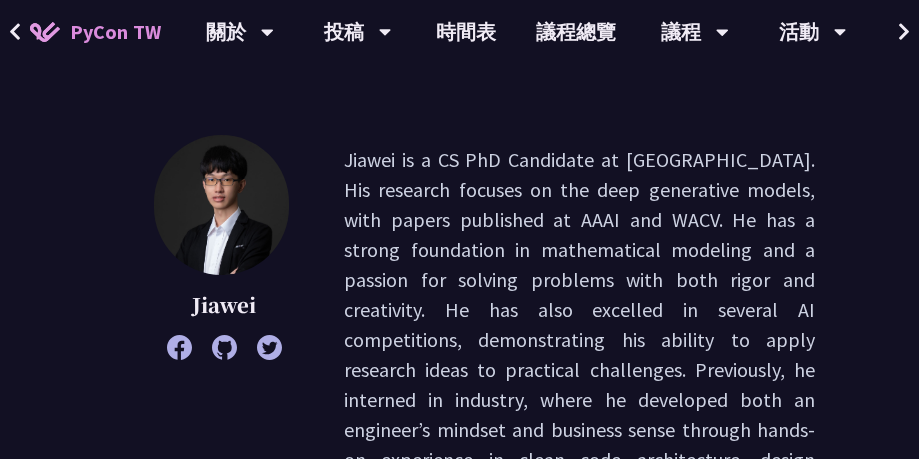 click on "Jiawei is a CS PhD Candidate at [GEOGRAPHIC_DATA]. His research focuses on the deep generative models, with papers published at AAAI and WACV. He has a strong foundation in mathematical modeling and a passion for solving problems with both rigor and creativity. He has also excelled in several AI competitions, demonstrating his ability to apply research ideas to practical challenges. Previously, he interned in industry, where he developed both an engineer’s mindset and business sense through hands-on experience in clean code architecture, design patterns, and high-quality software development. He also values design thinking and enjoys tackling complex, ambiguous problems through structured and human-centered approaches. Looking ahead, Jiawei is passionate about innovation and entrepreneurship. He is open to collaborations in product research development. Feel free to connect with him: 🔗 [DOMAIN_NAME][URL]" at bounding box center (579, 430) 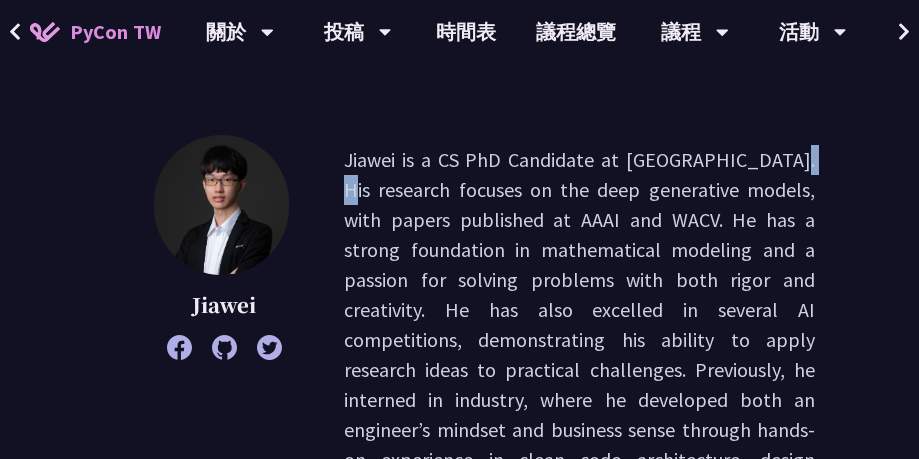 click on "Jiawei is a CS PhD Candidate at [GEOGRAPHIC_DATA]. His research focuses on the deep generative models, with papers published at AAAI and WACV. He has a strong foundation in mathematical modeling and a passion for solving problems with both rigor and creativity. He has also excelled in several AI competitions, demonstrating his ability to apply research ideas to practical challenges. Previously, he interned in industry, where he developed both an engineer’s mindset and business sense through hands-on experience in clean code architecture, design patterns, and high-quality software development. He also values design thinking and enjoys tackling complex, ambiguous problems through structured and human-centered approaches. Looking ahead, Jiawei is passionate about innovation and entrepreneurship. He is open to collaborations in product research development. Feel free to connect with him: 🔗 [DOMAIN_NAME][URL]" at bounding box center (579, 430) 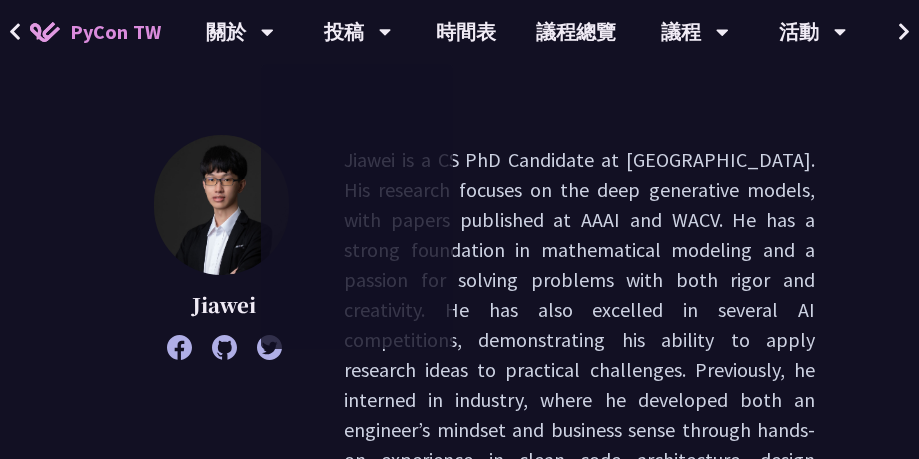 click on "Jiawei is a CS PhD Candidate at [GEOGRAPHIC_DATA]. His research focuses on the deep generative models, with papers published at AAAI and WACV. He has a strong foundation in mathematical modeling and a passion for solving problems with both rigor and creativity. He has also excelled in several AI competitions, demonstrating his ability to apply research ideas to practical challenges. Previously, he interned in industry, where he developed both an engineer’s mindset and business sense through hands-on experience in clean code architecture, design patterns, and high-quality software development. He also values design thinking and enjoys tackling complex, ambiguous problems through structured and human-centered approaches. Looking ahead, Jiawei is passionate about innovation and entrepreneurship. He is open to collaborations in product research development. Feel free to connect with him: 🔗 [DOMAIN_NAME][URL]" at bounding box center [579, 430] 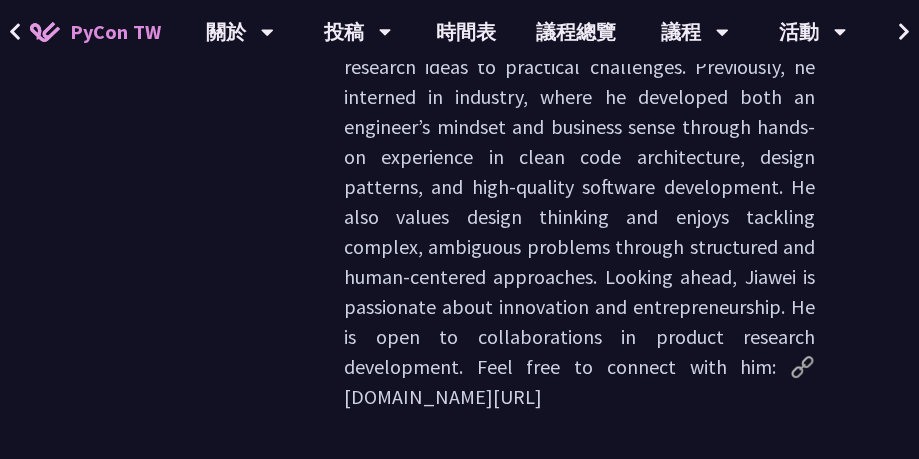 scroll, scrollTop: 700, scrollLeft: 0, axis: vertical 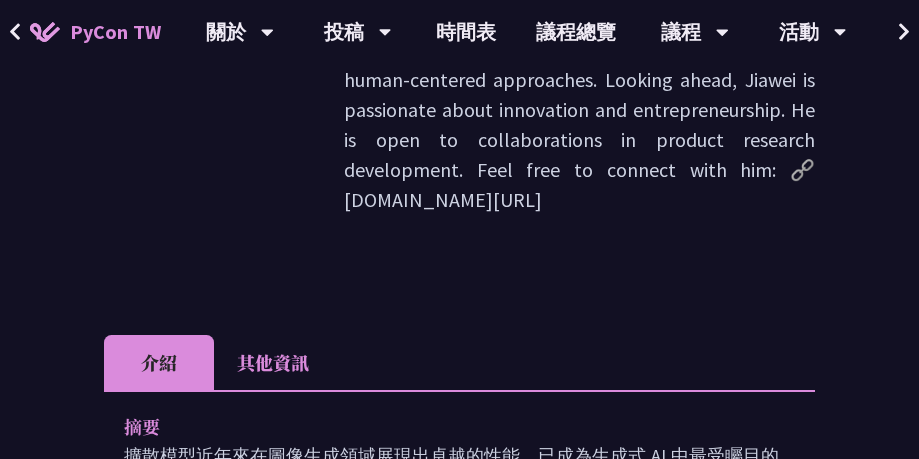 click on "其他資訊" at bounding box center (273, 362) 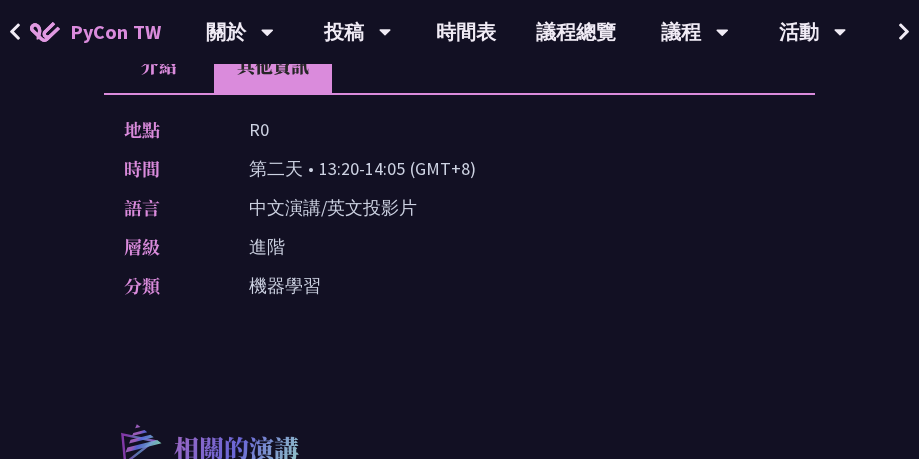 scroll, scrollTop: 1000, scrollLeft: 0, axis: vertical 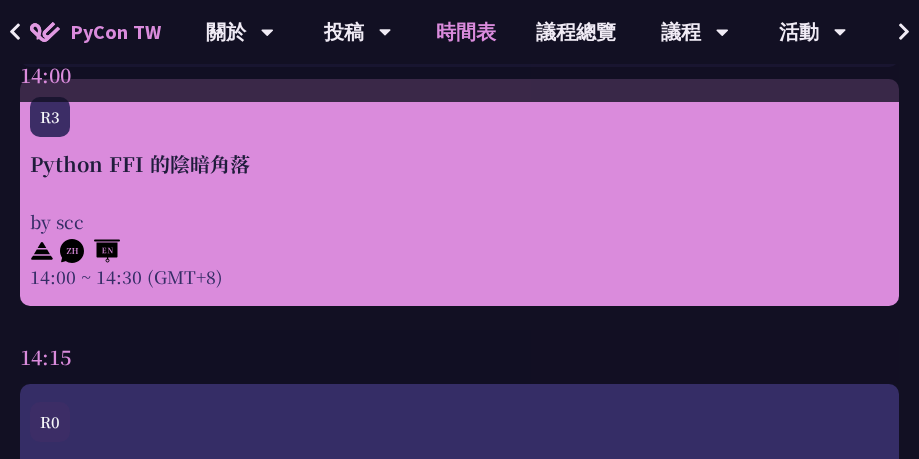 click on "Python FFI 的陰暗角落
by scc
14:00 ~ 14:30 (GMT+8)" at bounding box center (459, 219) 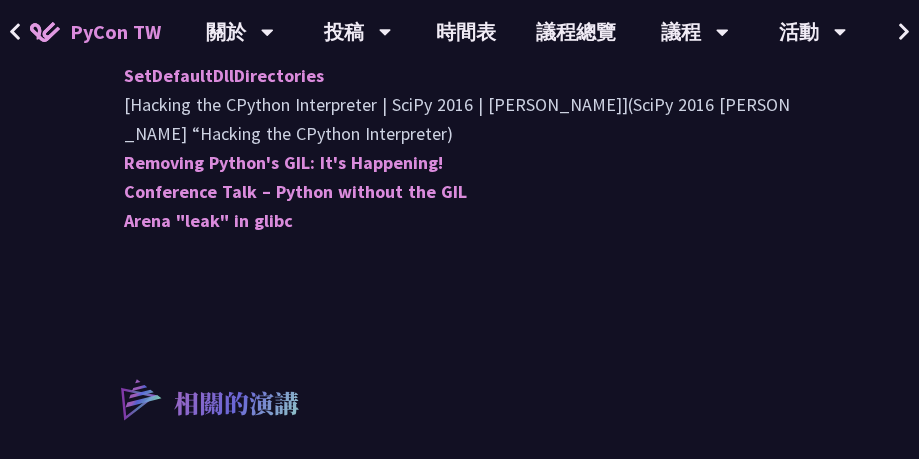 scroll, scrollTop: 1800, scrollLeft: 0, axis: vertical 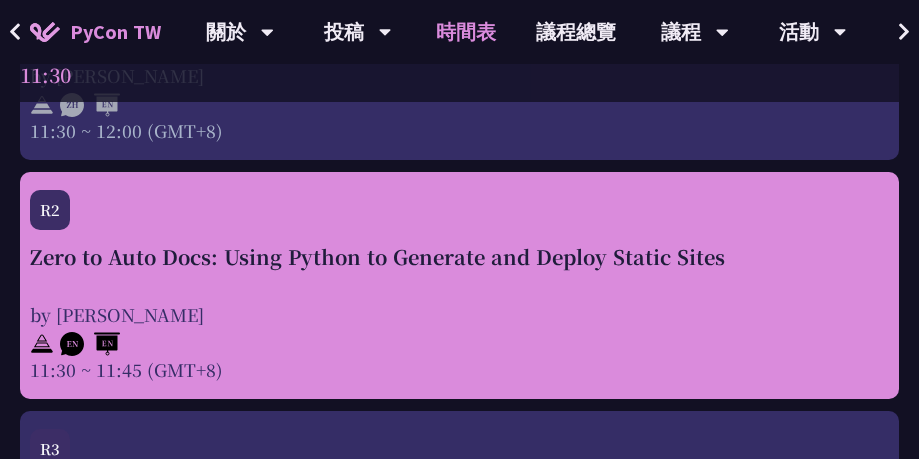 click on "Zero to Auto Docs: Using Python to Generate and Deploy Static Sites" at bounding box center [459, 257] 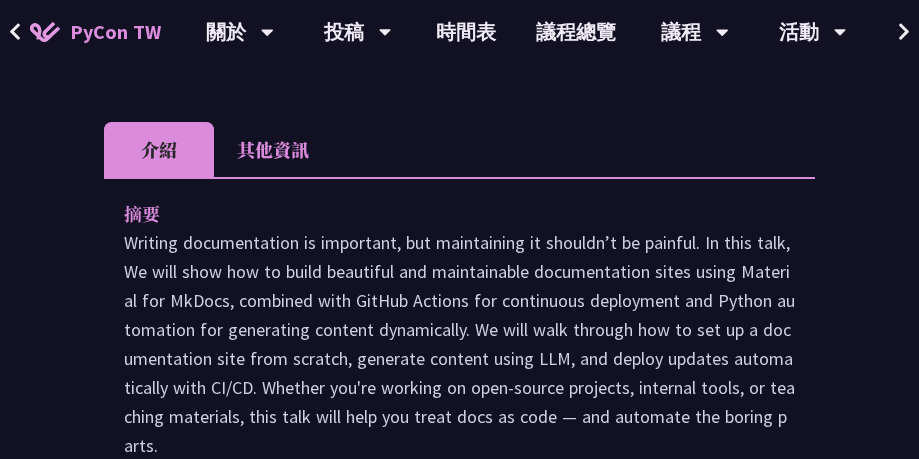 scroll, scrollTop: 600, scrollLeft: 0, axis: vertical 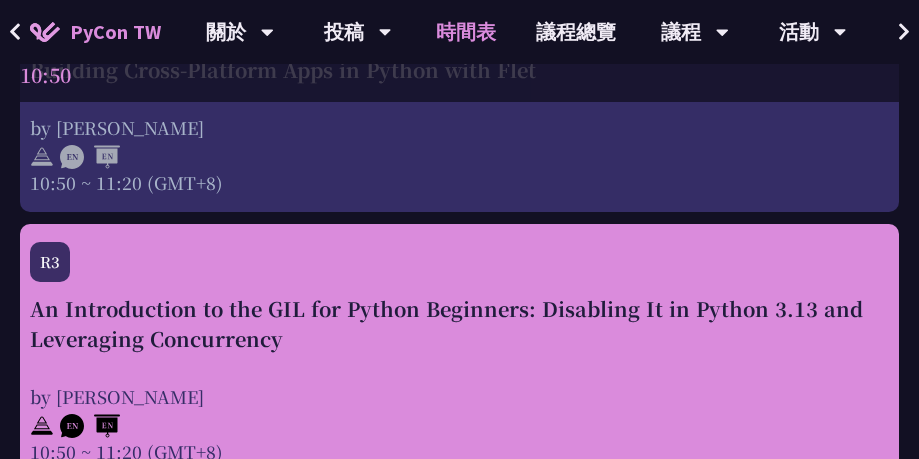 click on "An Introduction to the GIL for Python Beginners: Disabling It in Python 3.13 and Leveraging Concurrency" at bounding box center [459, 324] 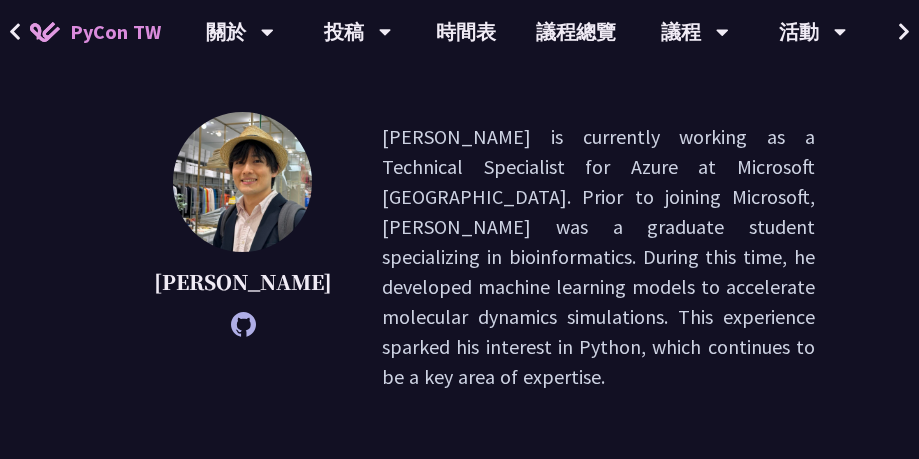 scroll, scrollTop: 300, scrollLeft: 0, axis: vertical 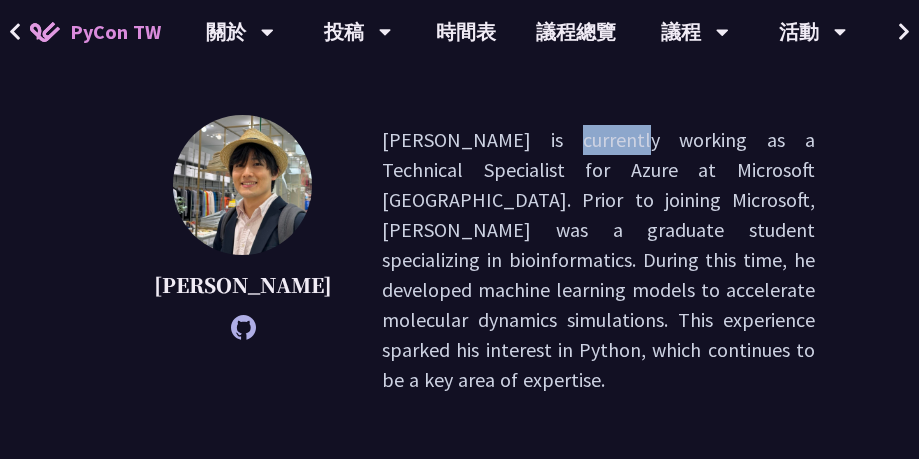 drag, startPoint x: 345, startPoint y: 131, endPoint x: 418, endPoint y: 144, distance: 74.1485 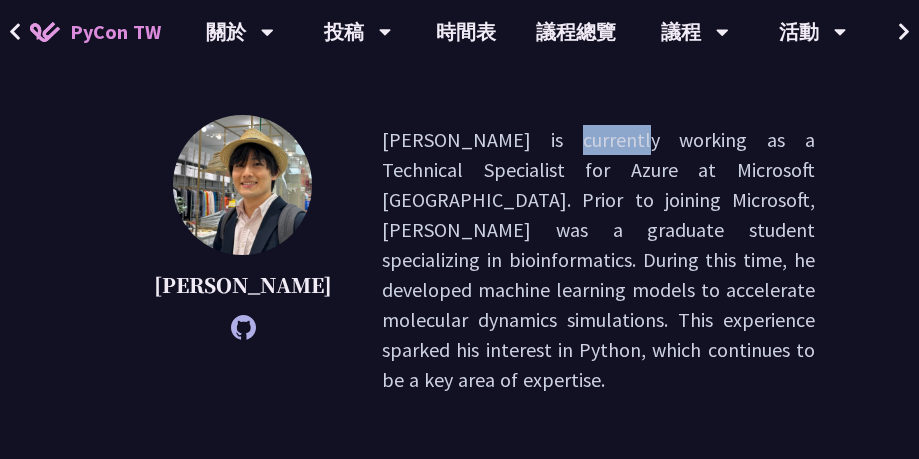 click on "[PERSON_NAME] is currently working as a Technical Specialist for Azure at Microsoft [GEOGRAPHIC_DATA]. Prior to joining Microsoft, [PERSON_NAME] was a graduate student specializing in bioinformatics. During this time, he developed machine learning models to accelerate molecular dynamics simulations. This experience sparked his interest in Python, which continues to be a key area of expertise." at bounding box center (598, 260) 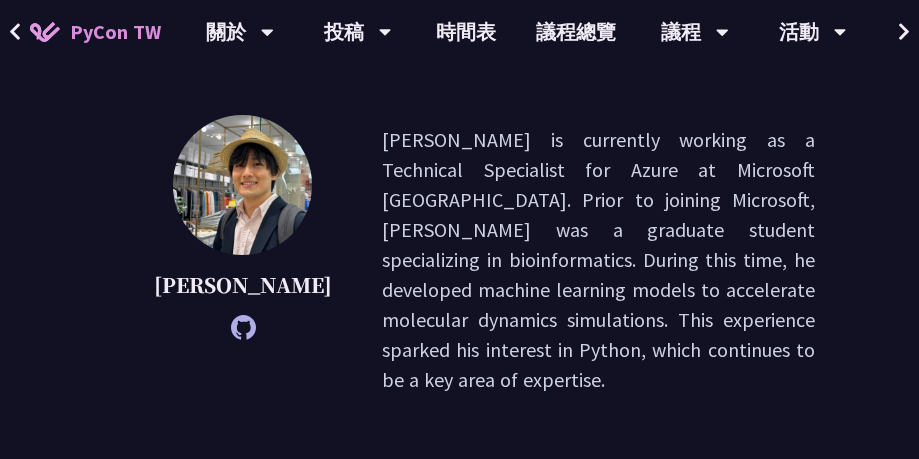 click on "[PERSON_NAME] is currently working as a Technical Specialist for Azure at Microsoft [GEOGRAPHIC_DATA]. Prior to joining Microsoft, [PERSON_NAME] was a graduate student specializing in bioinformatics. During this time, he developed machine learning models to accelerate molecular dynamics simulations. This experience sparked his interest in Python, which continues to be a key area of expertise." at bounding box center (598, 260) 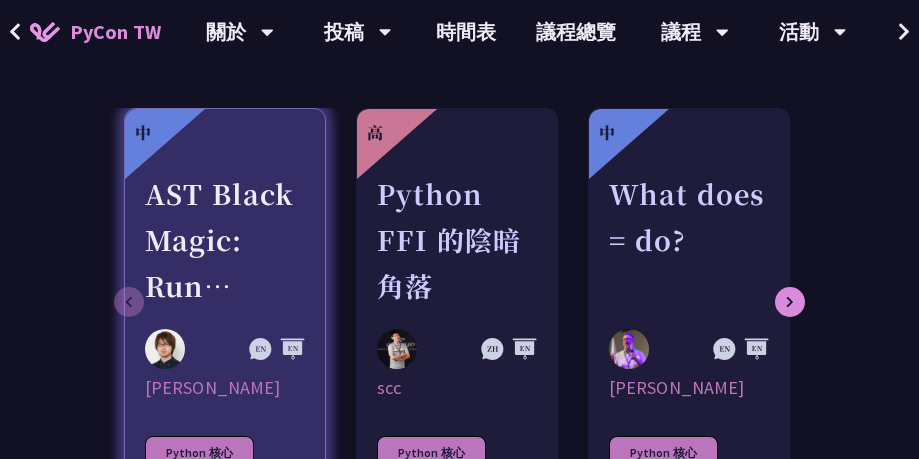 scroll, scrollTop: 1800, scrollLeft: 0, axis: vertical 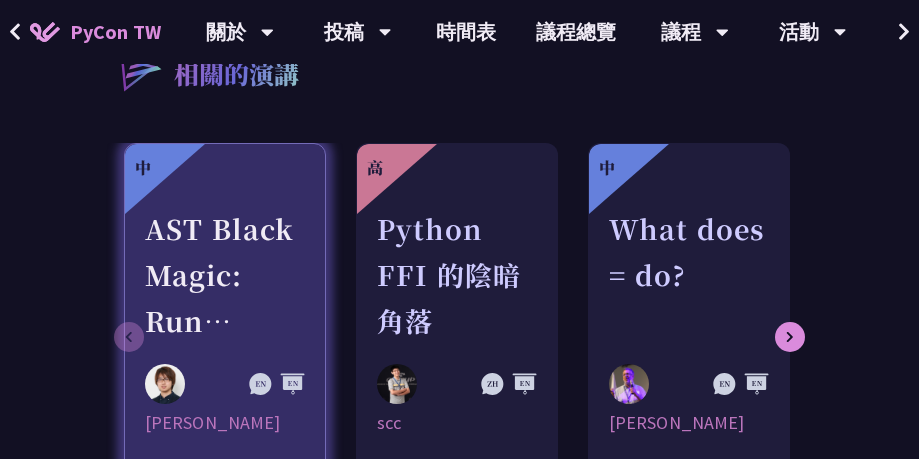 click on "AST Black Magic: Run synchronous Python code on asynchronous Pyodide" at bounding box center [225, 275] 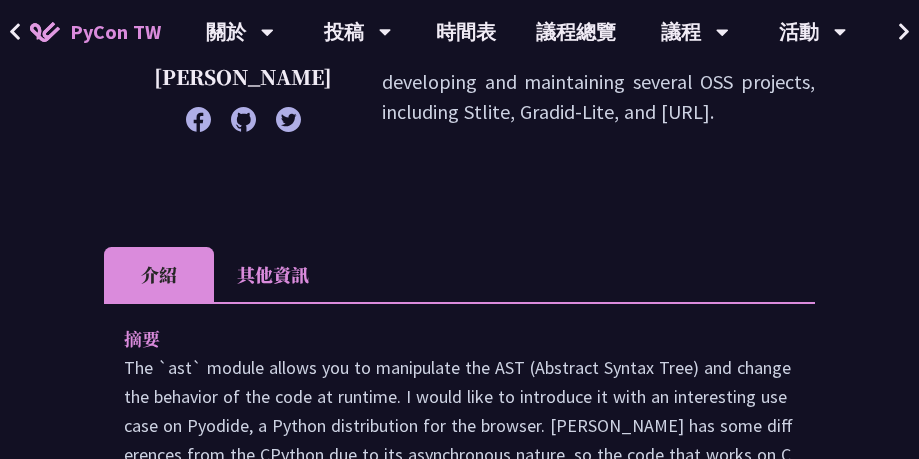scroll, scrollTop: 471, scrollLeft: 0, axis: vertical 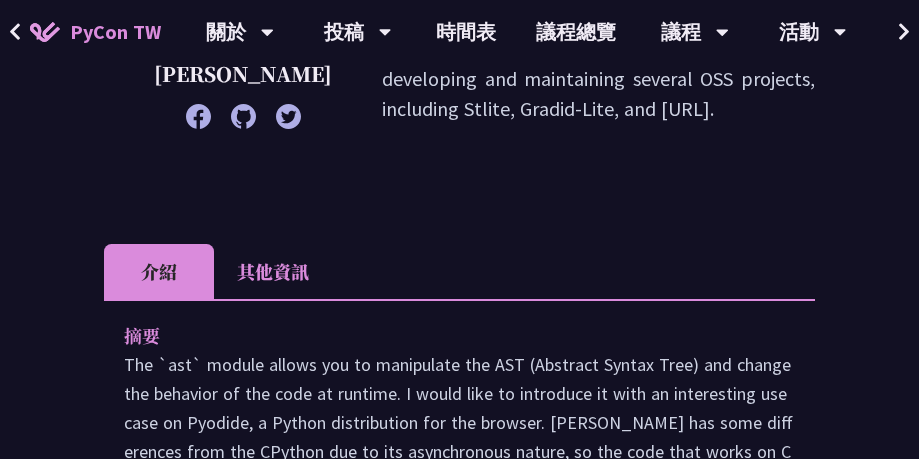 click on "其他資訊" at bounding box center [273, 271] 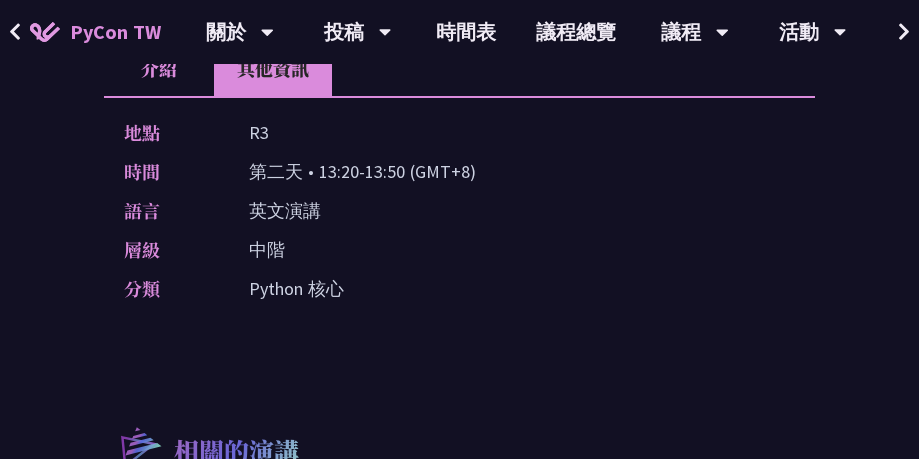 scroll, scrollTop: 671, scrollLeft: 0, axis: vertical 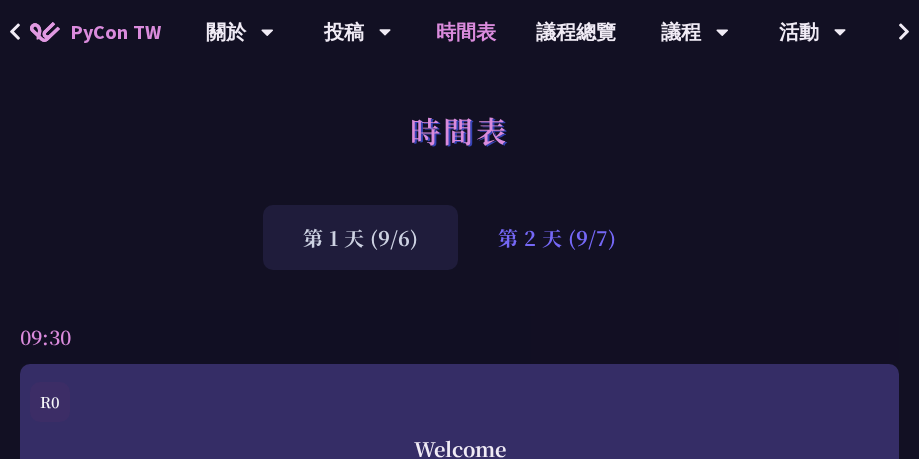 click on "第 2 天 (9/7)" at bounding box center [557, 237] 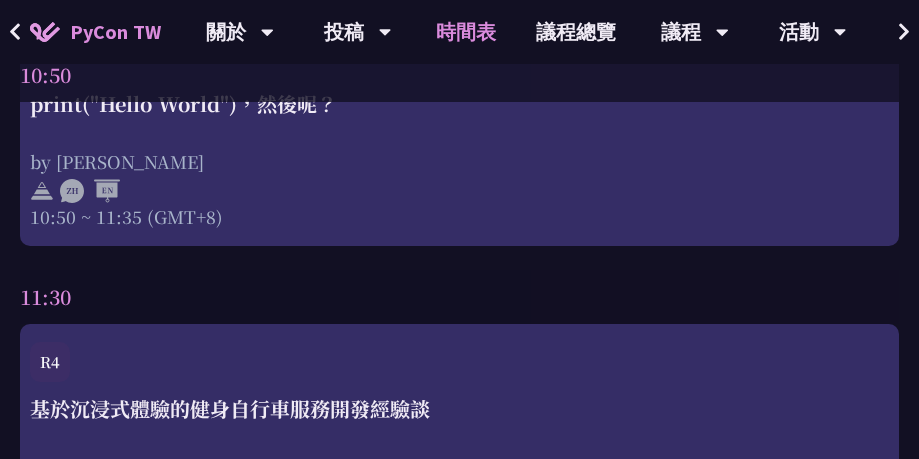 scroll, scrollTop: 2100, scrollLeft: 0, axis: vertical 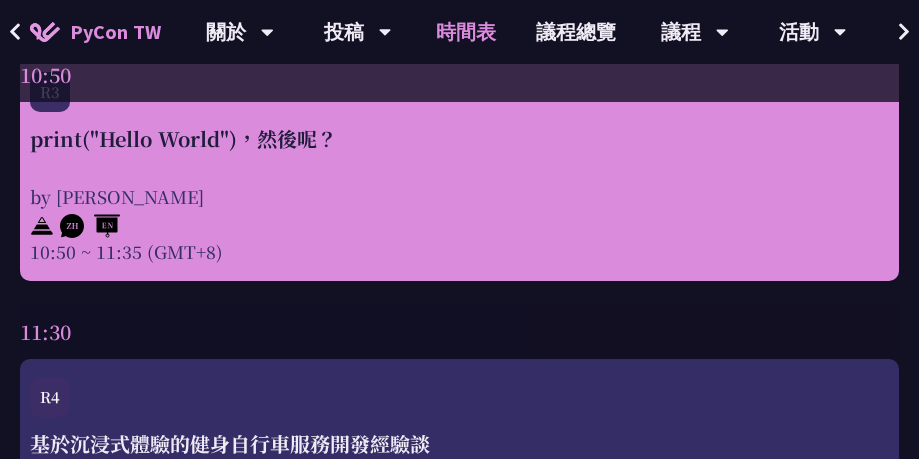click on "by [PERSON_NAME]" at bounding box center [459, 196] 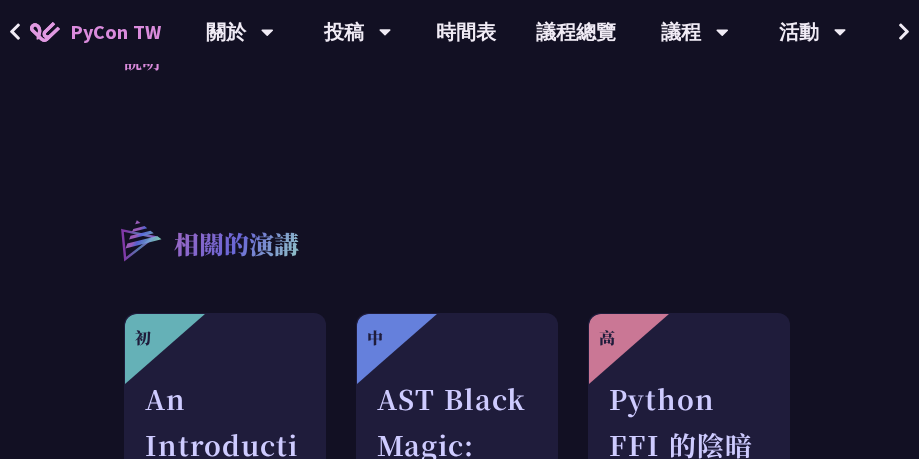scroll, scrollTop: 1200, scrollLeft: 0, axis: vertical 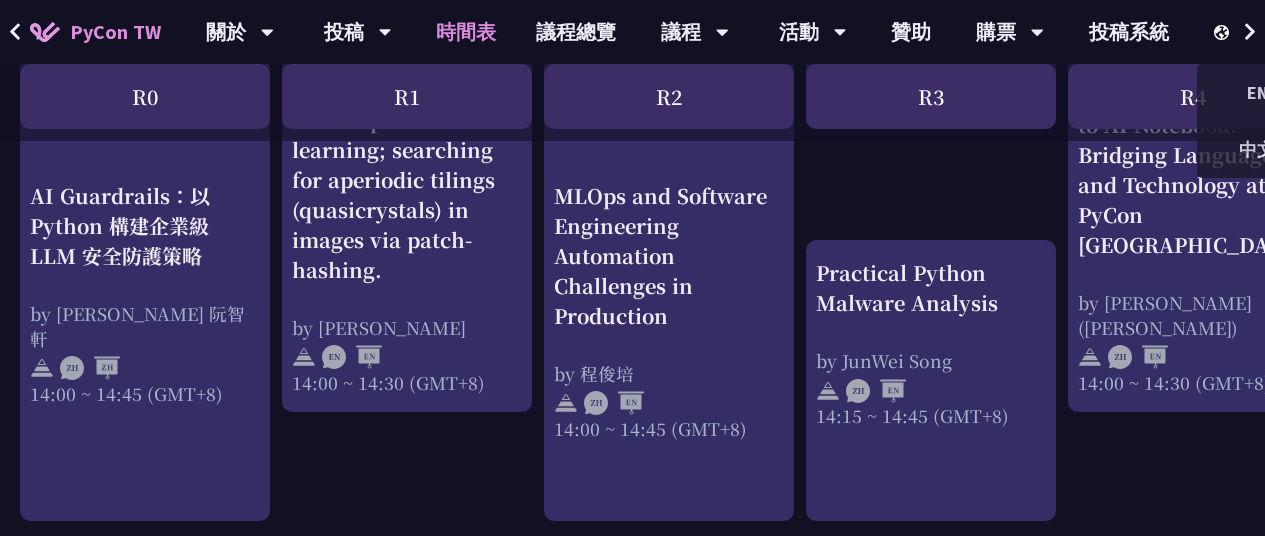 click 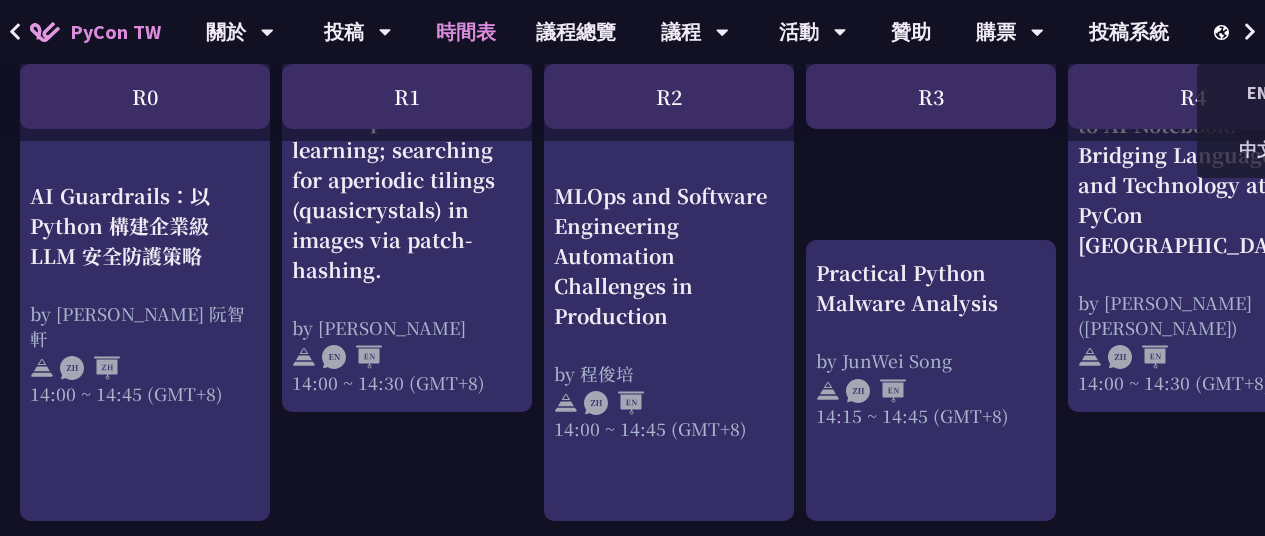 scroll, scrollTop: 0, scrollLeft: 59, axis: horizontal 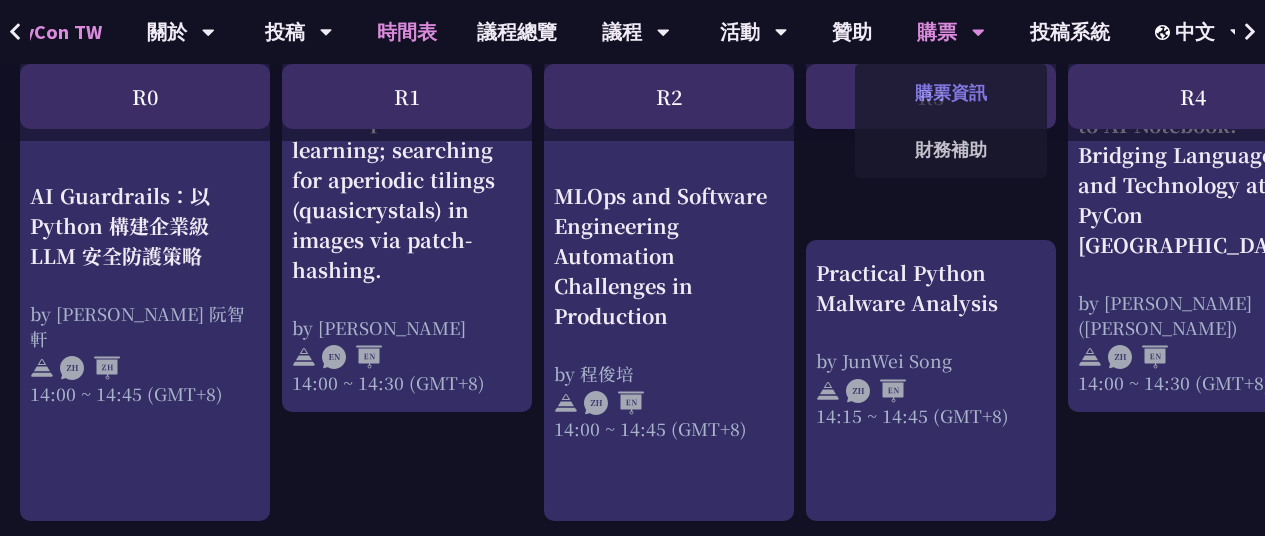 click on "購票資訊" at bounding box center (951, 92) 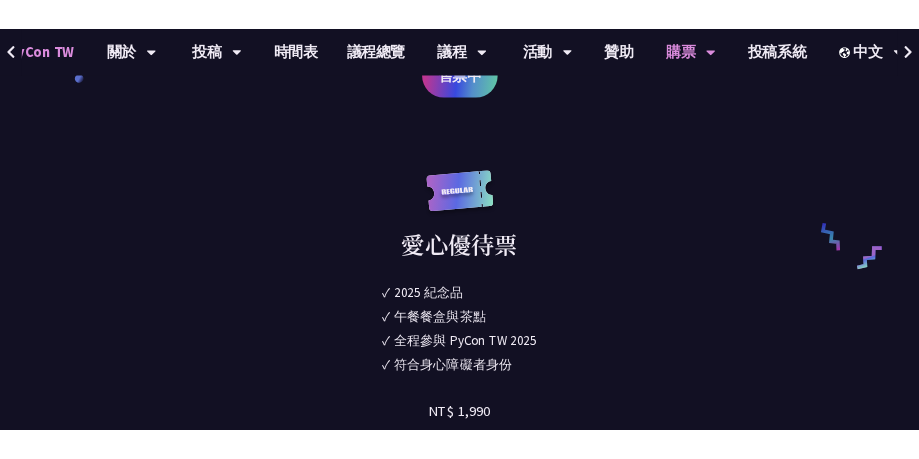 scroll, scrollTop: 3100, scrollLeft: 0, axis: vertical 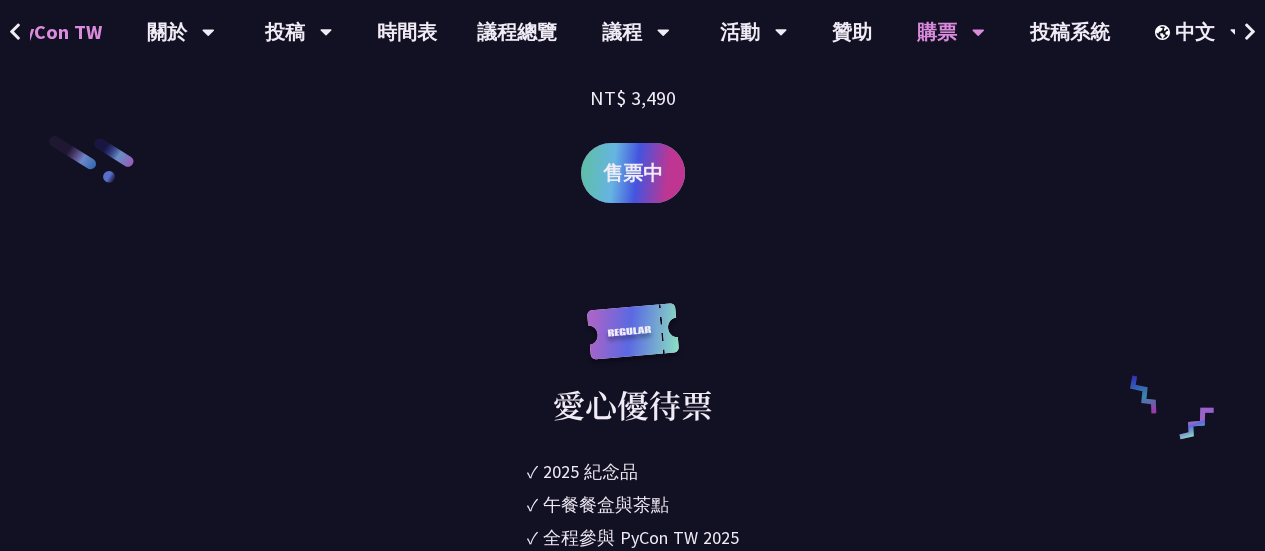click on "售票中" at bounding box center (633, 173) 